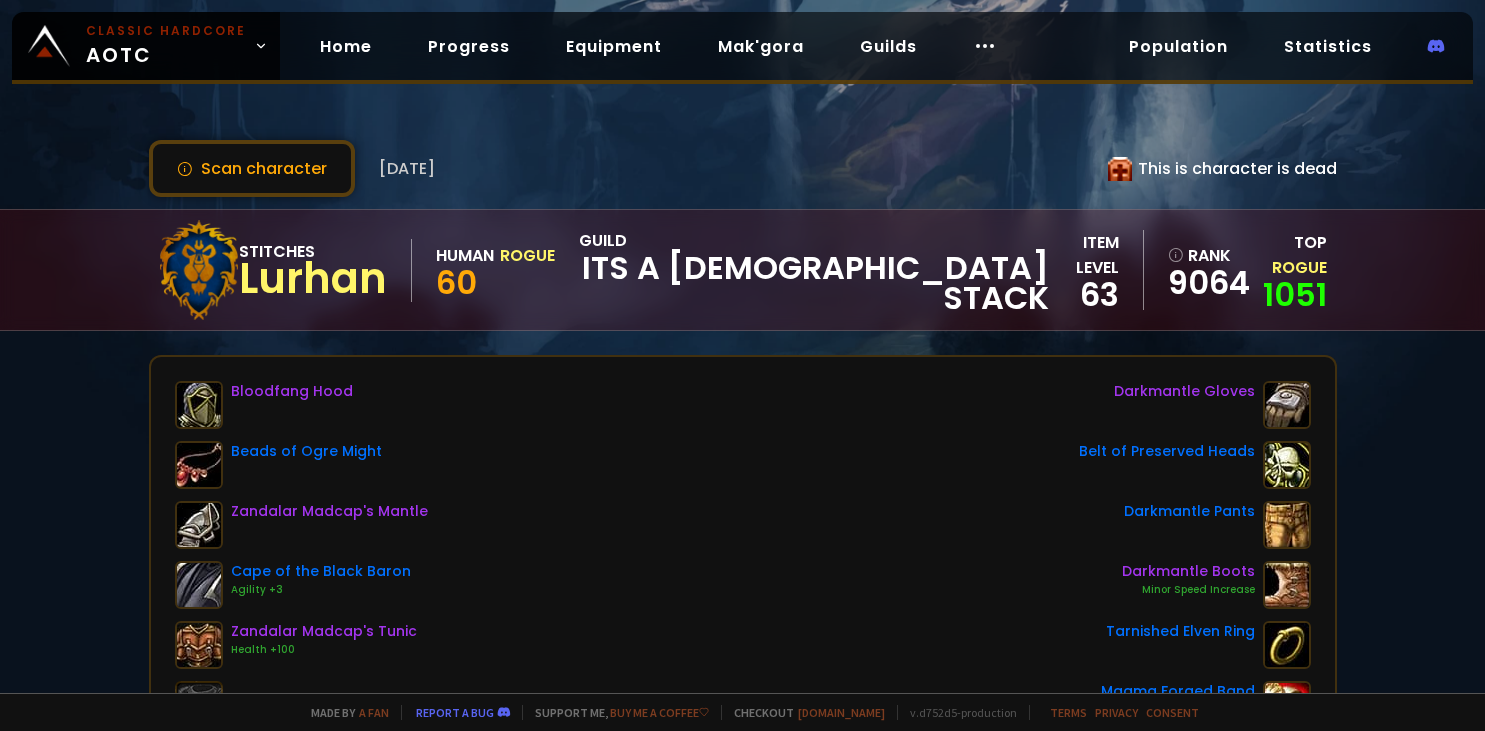 scroll, scrollTop: 0, scrollLeft: 0, axis: both 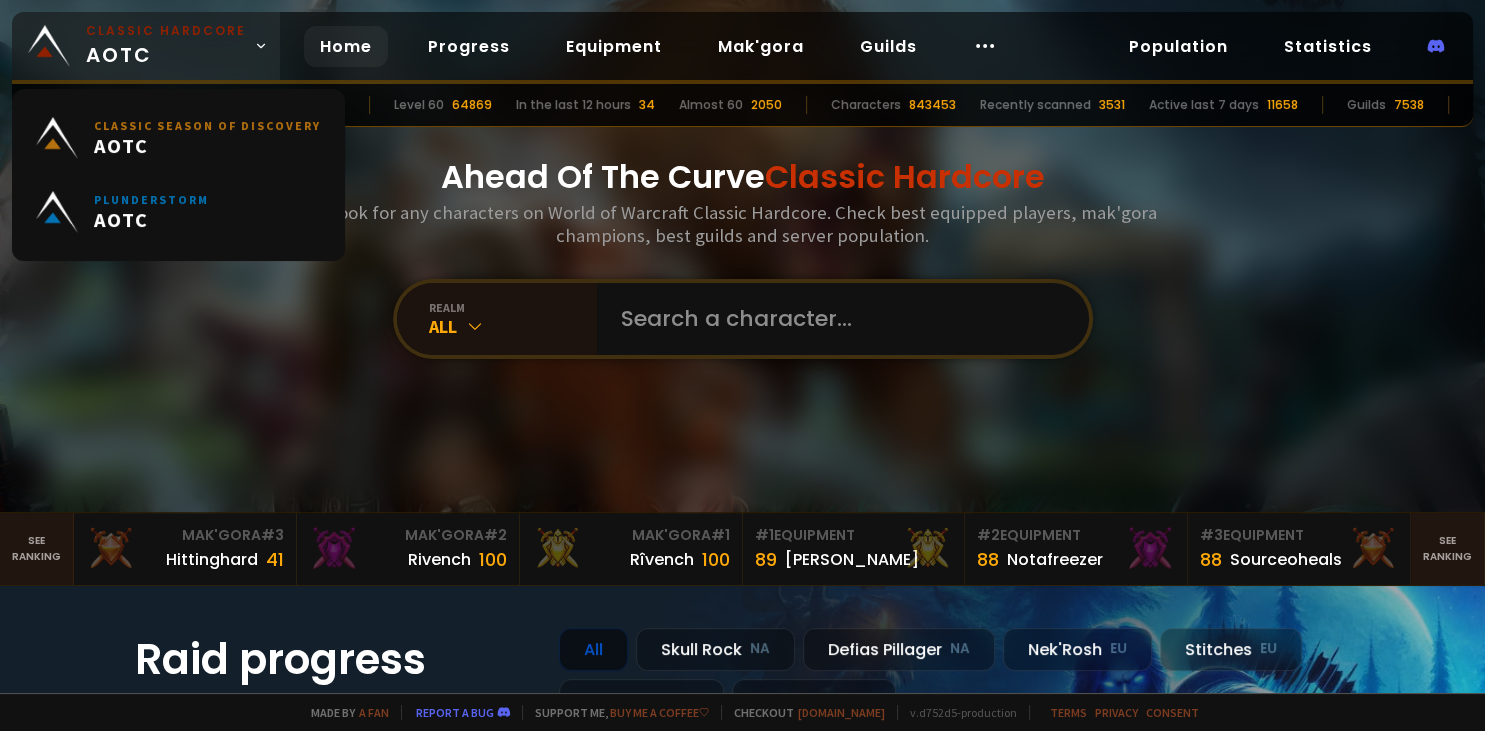click on "Classic Hardcore" at bounding box center (166, 31) 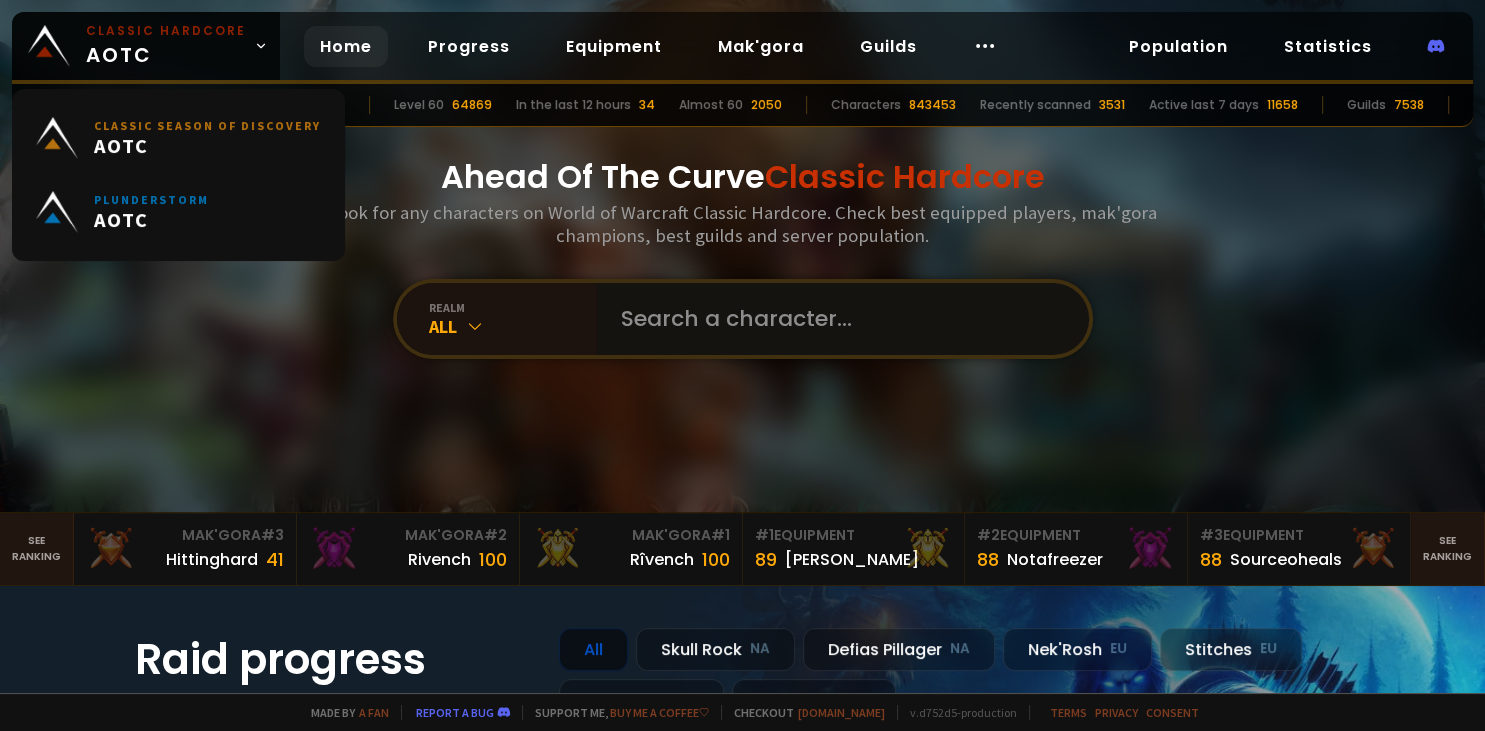 click at bounding box center [837, 319] 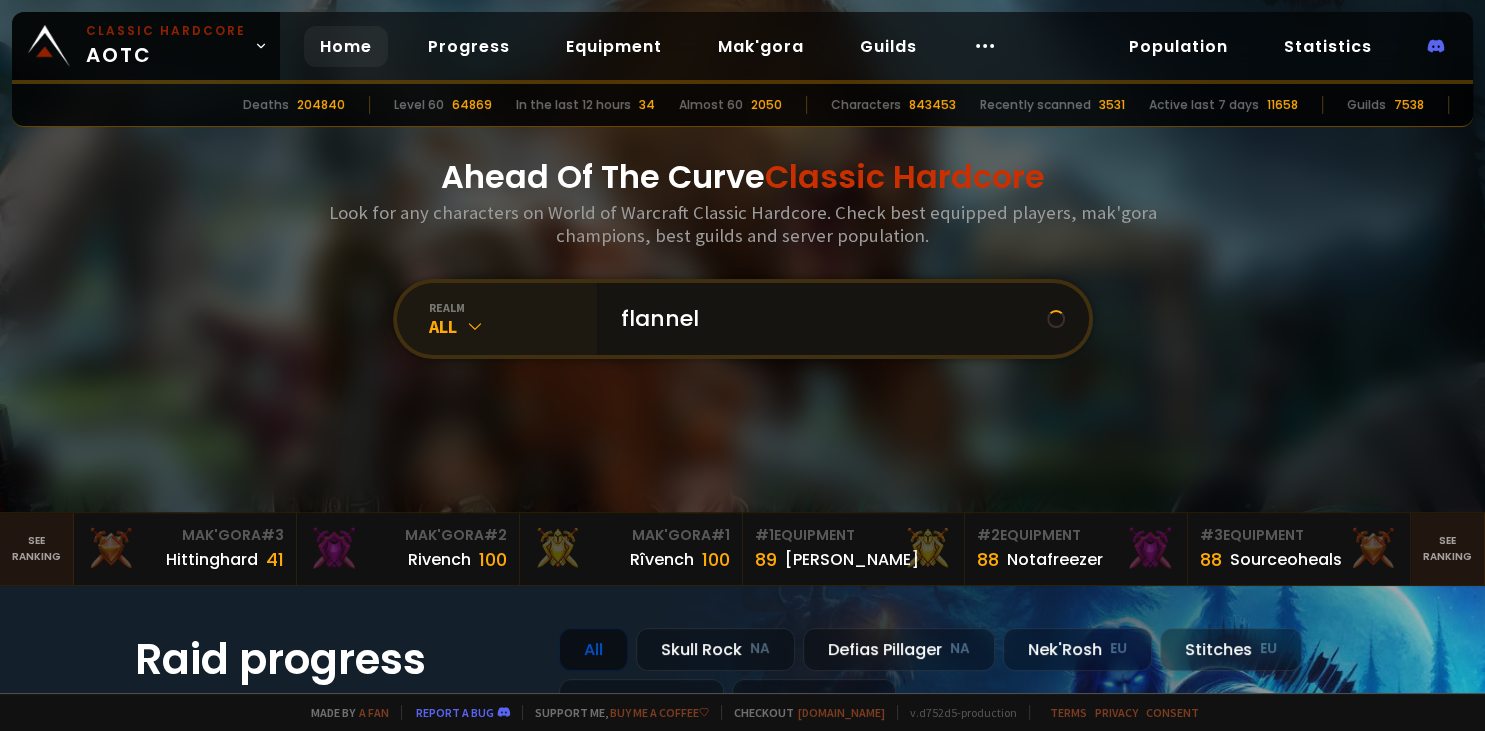 type on "flannel" 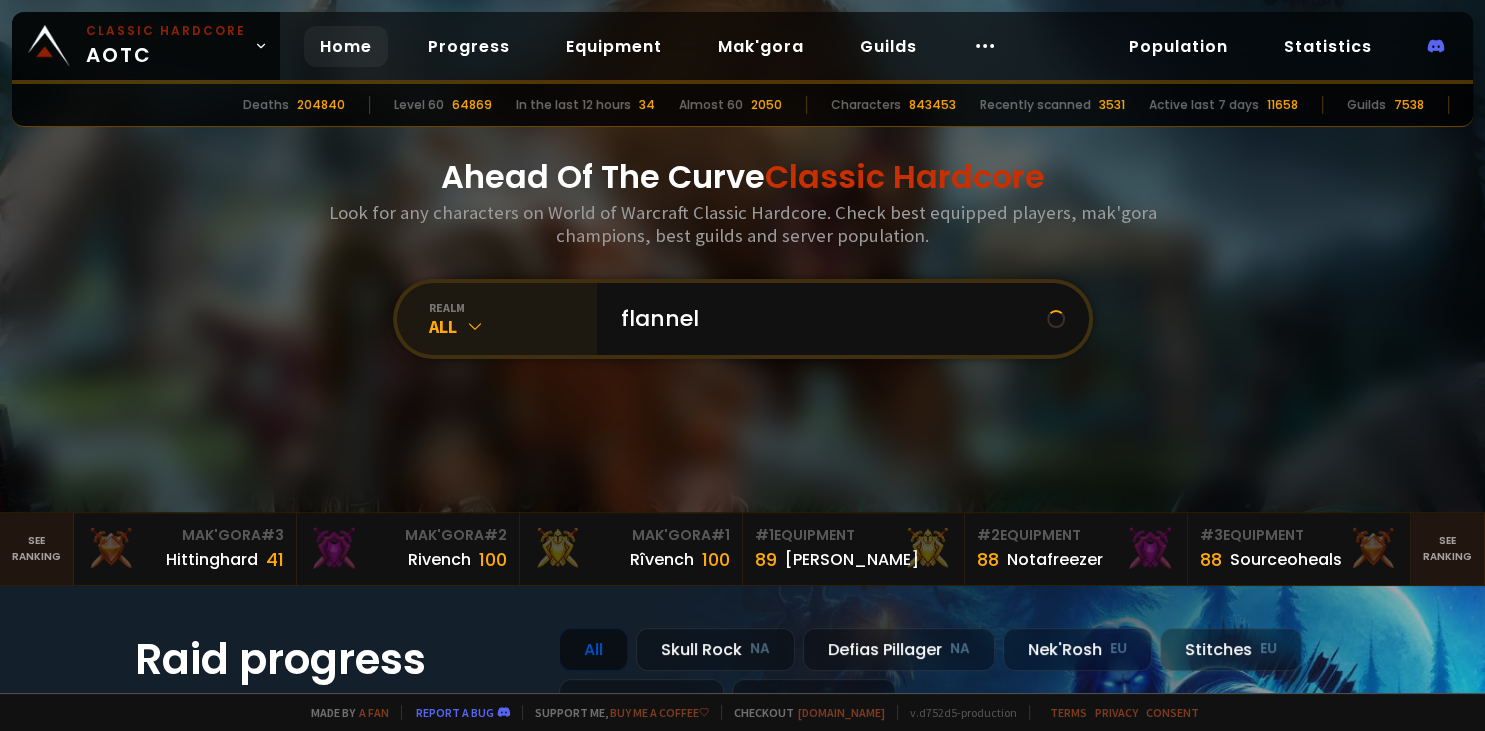 click on "All" at bounding box center [513, 326] 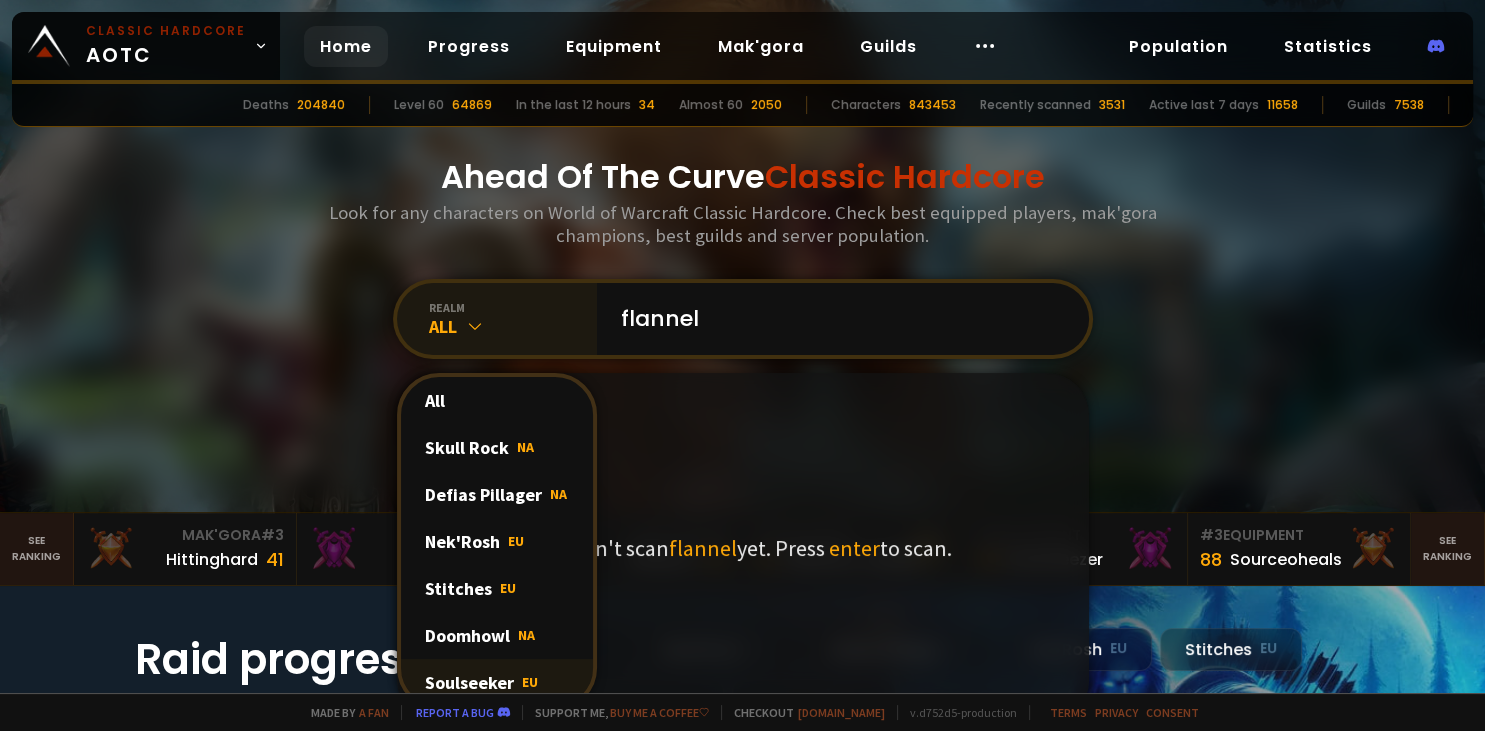 click on "Soulseeker EU" at bounding box center (497, 682) 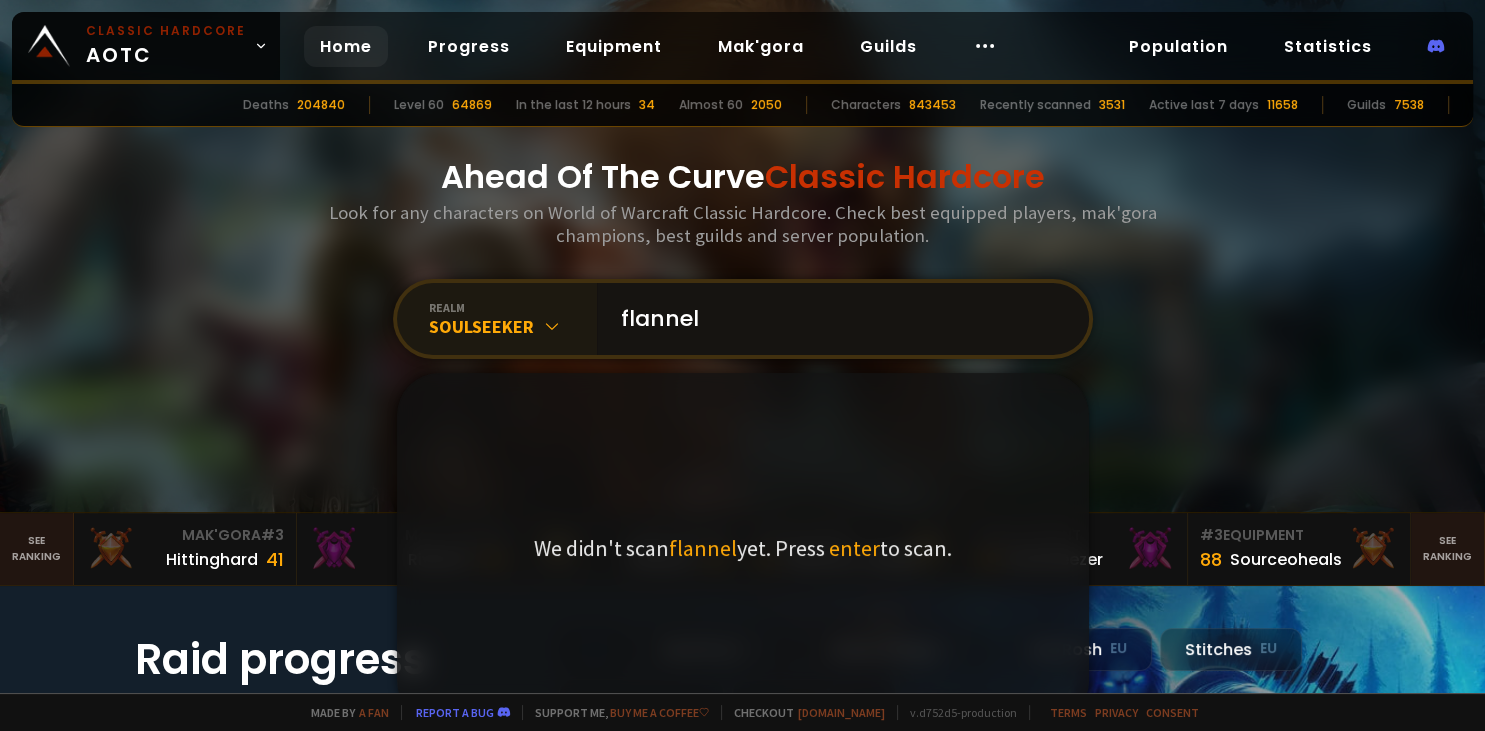click on "flannel" at bounding box center (837, 319) 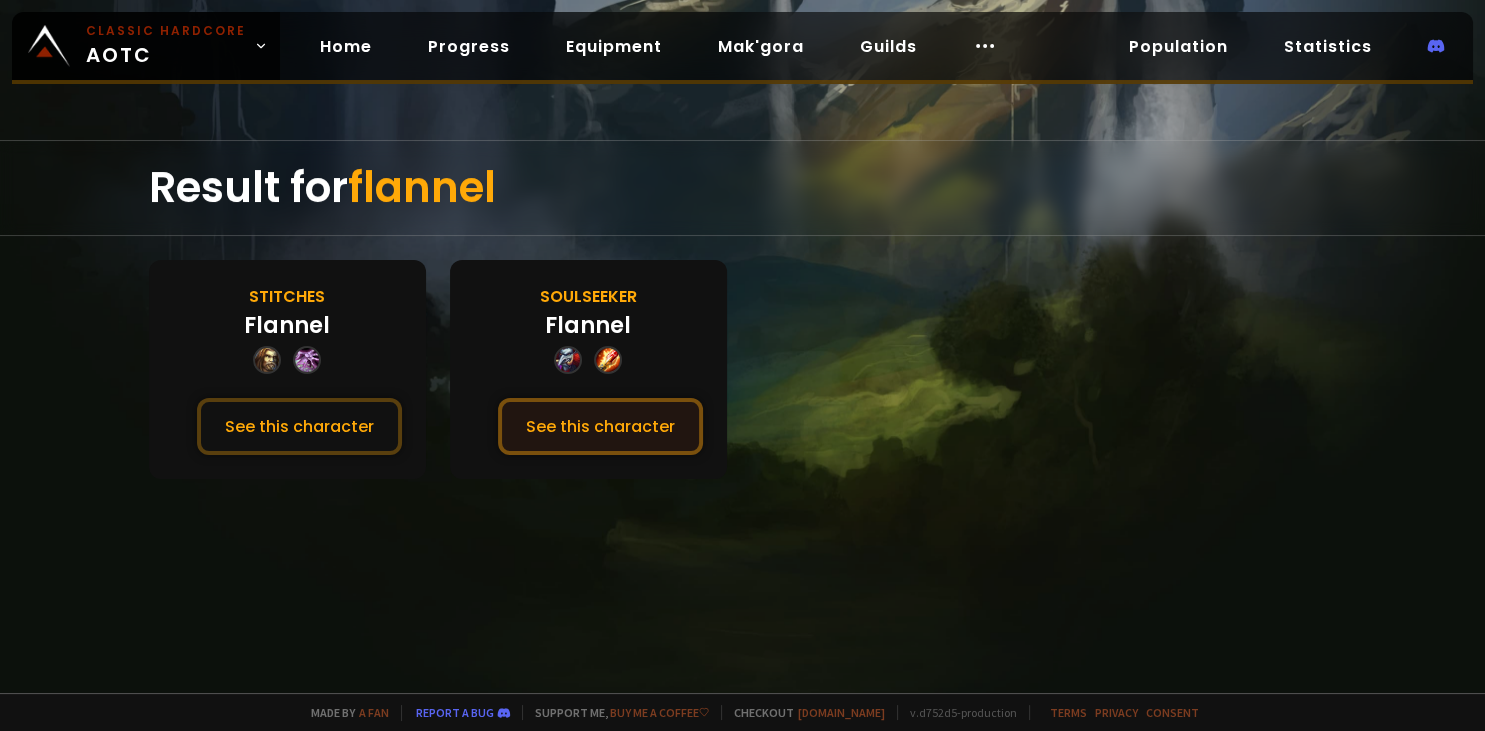 click on "See this character" at bounding box center [600, 426] 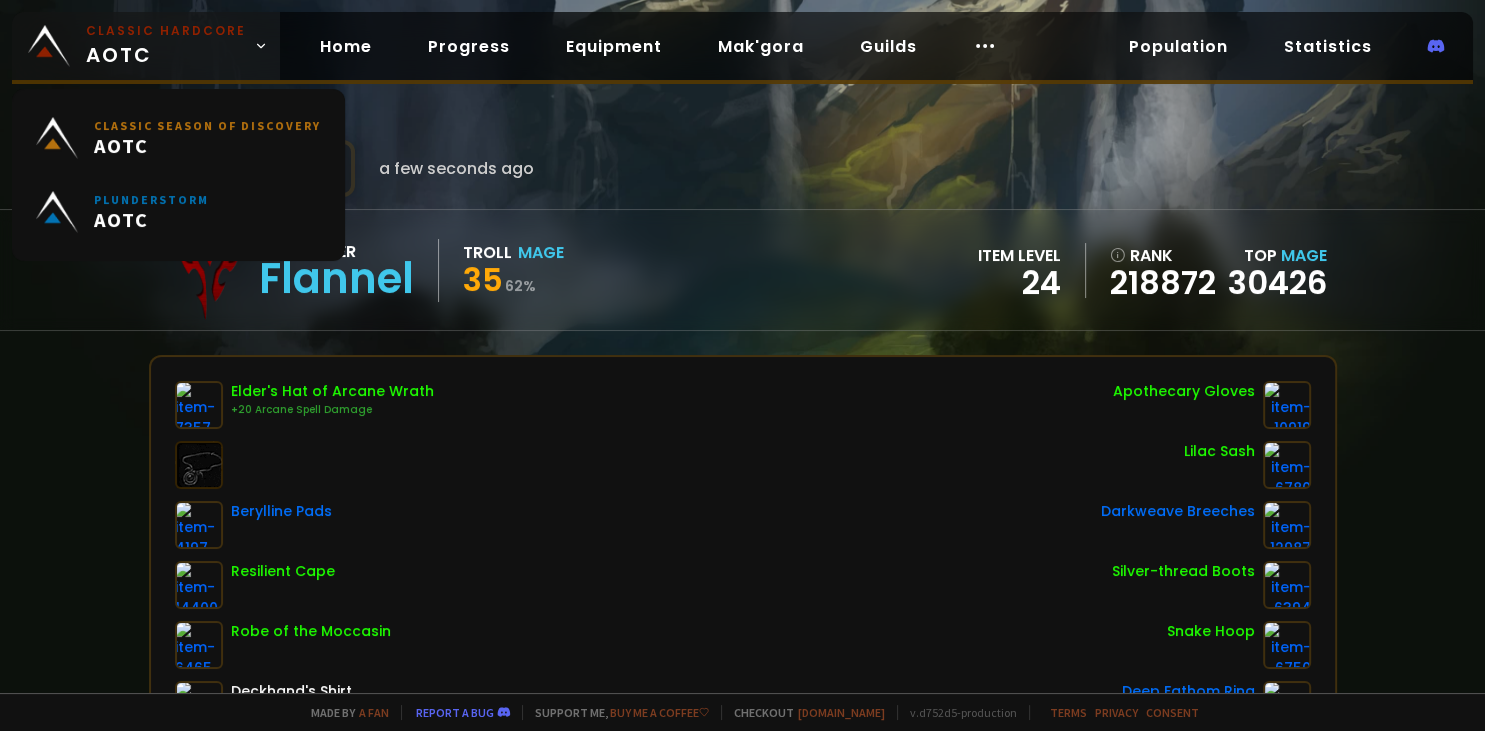 click on "Classic Hardcore AOTC" at bounding box center [166, 46] 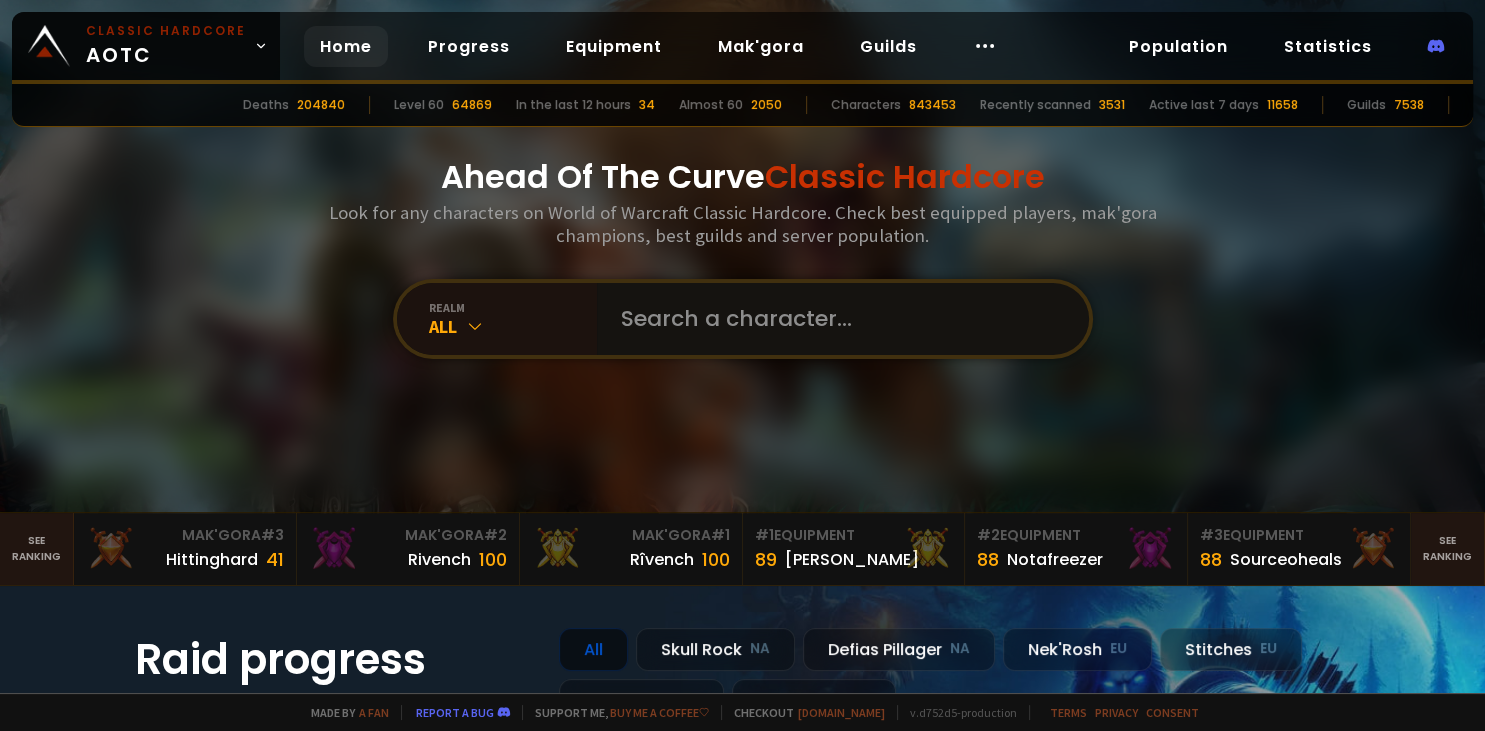 click at bounding box center (837, 319) 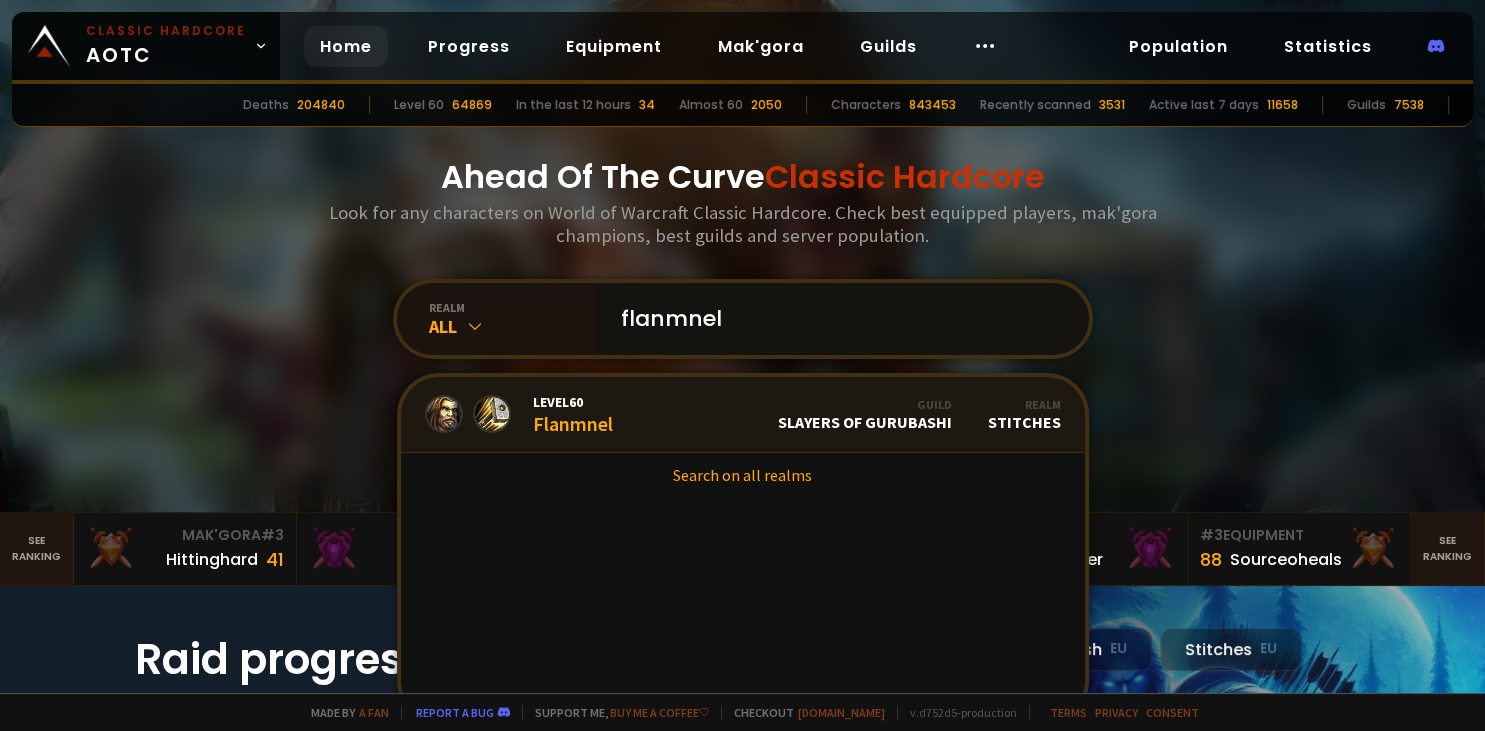 type on "flanmnel" 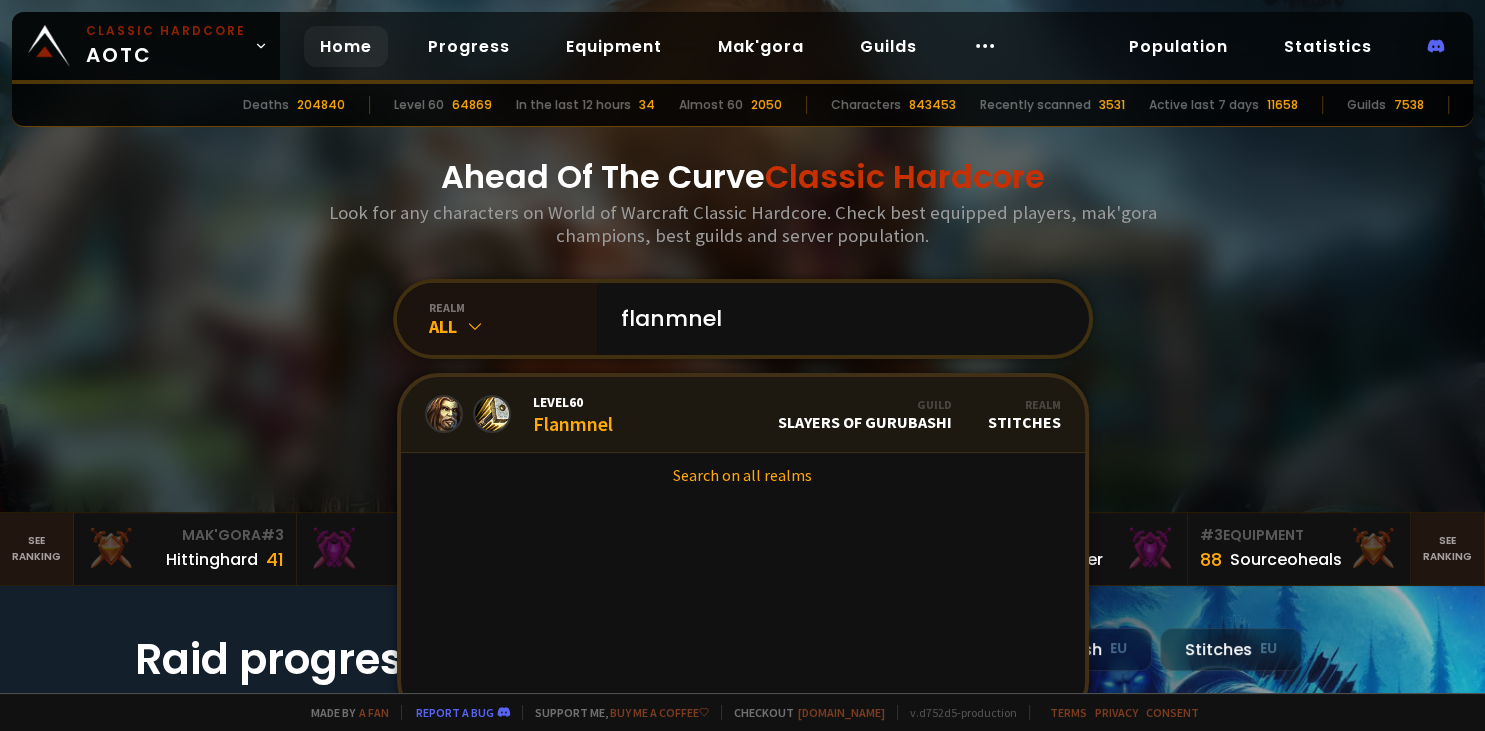 click on "Level  60 Flanmnel" at bounding box center (573, 414) 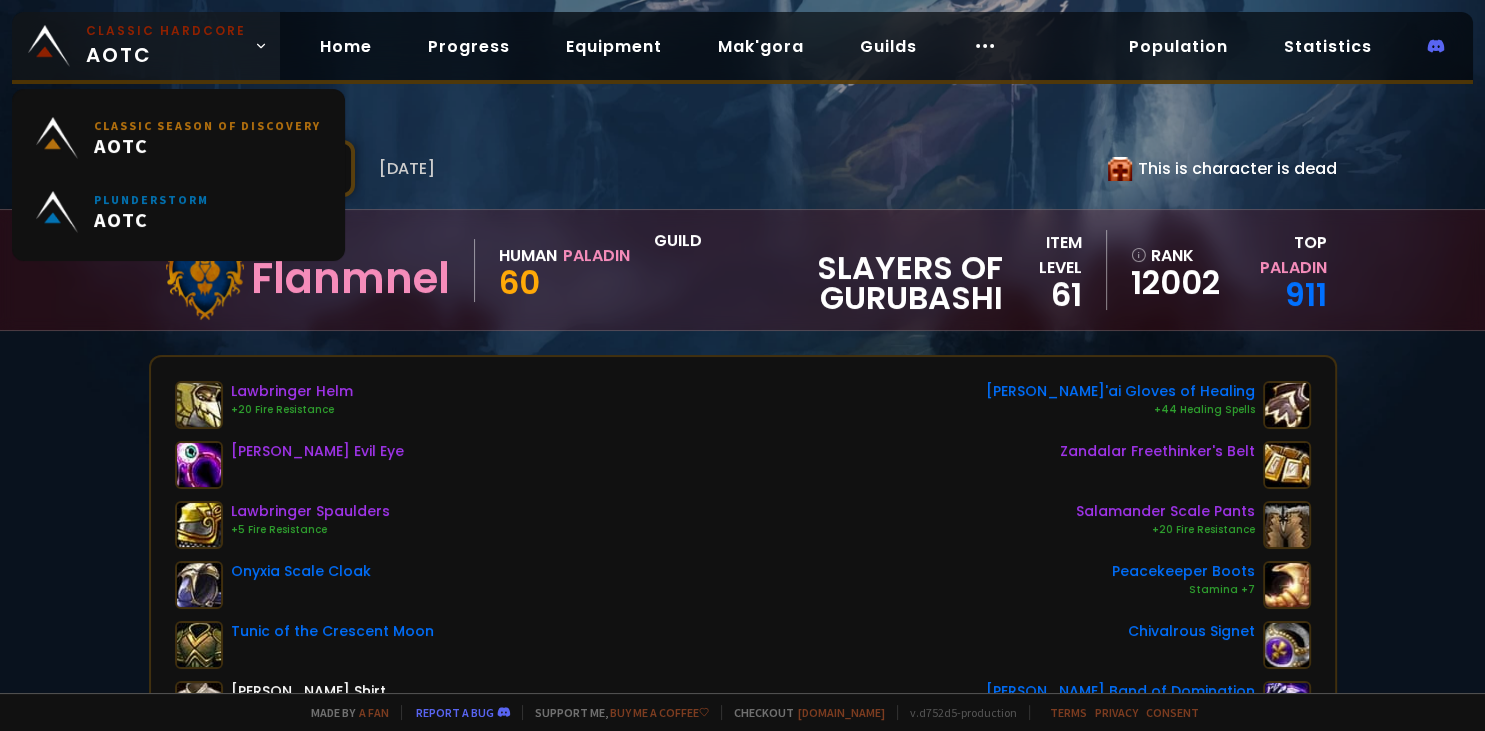 click on "Classic Hardcore AOTC" at bounding box center [166, 46] 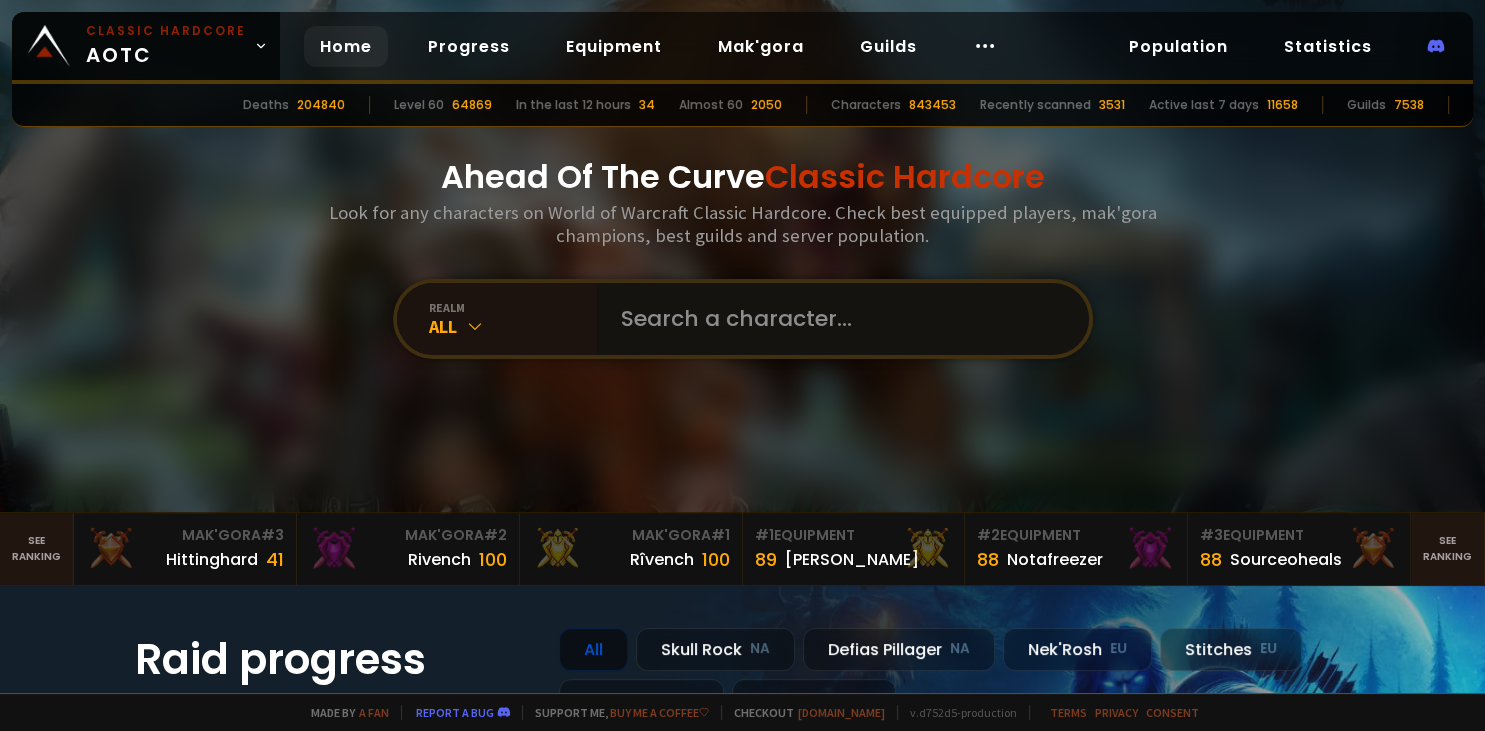 click at bounding box center [837, 319] 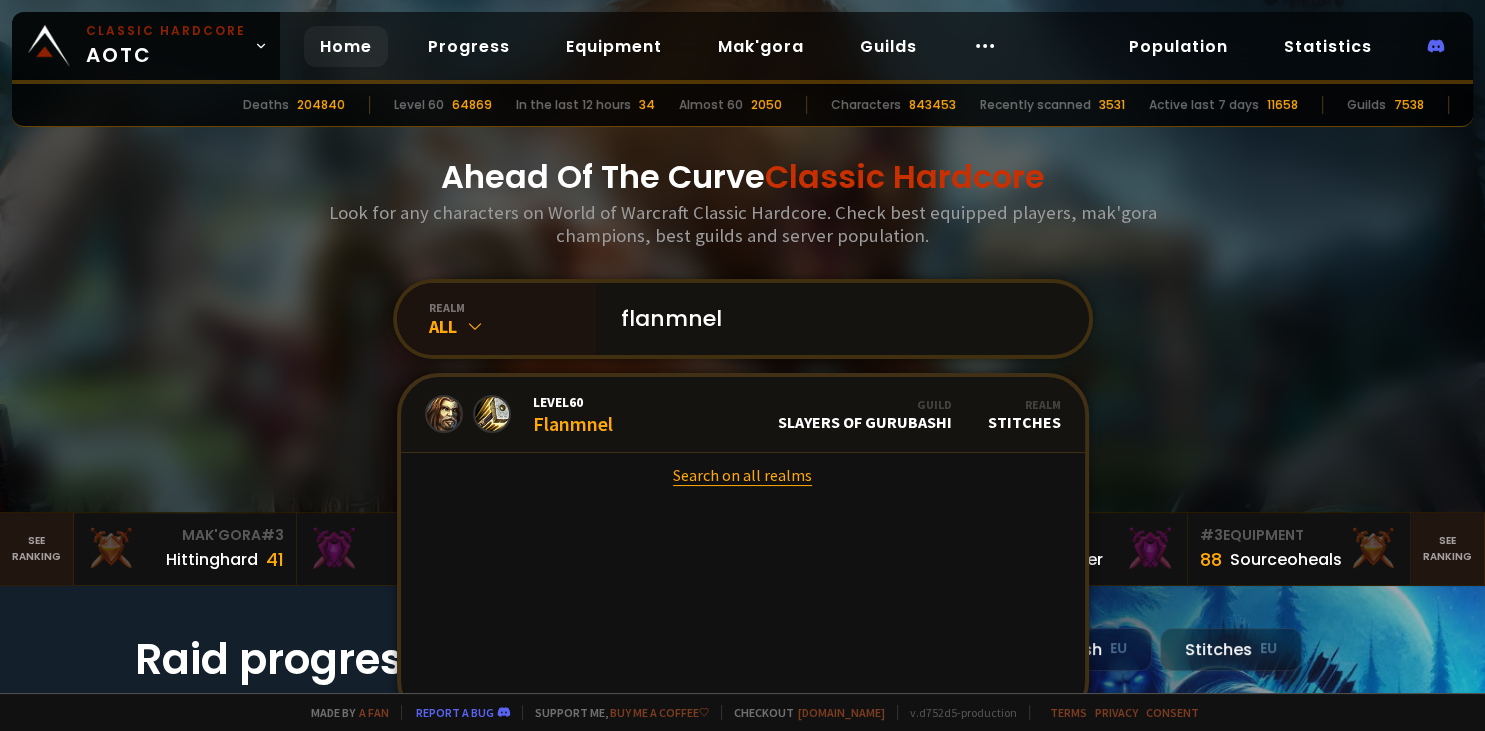 type on "flanmnel" 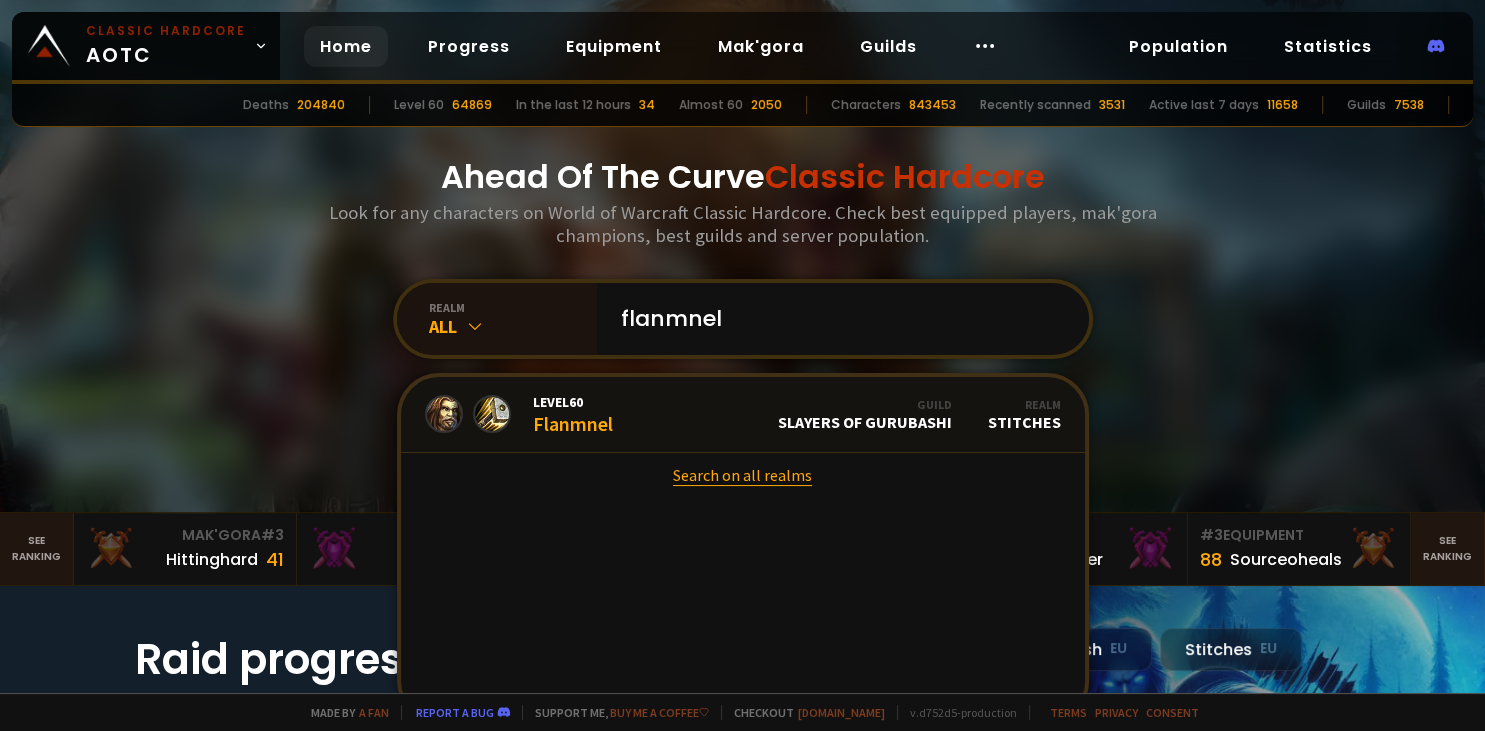 click on "Search on all realms" at bounding box center (743, 475) 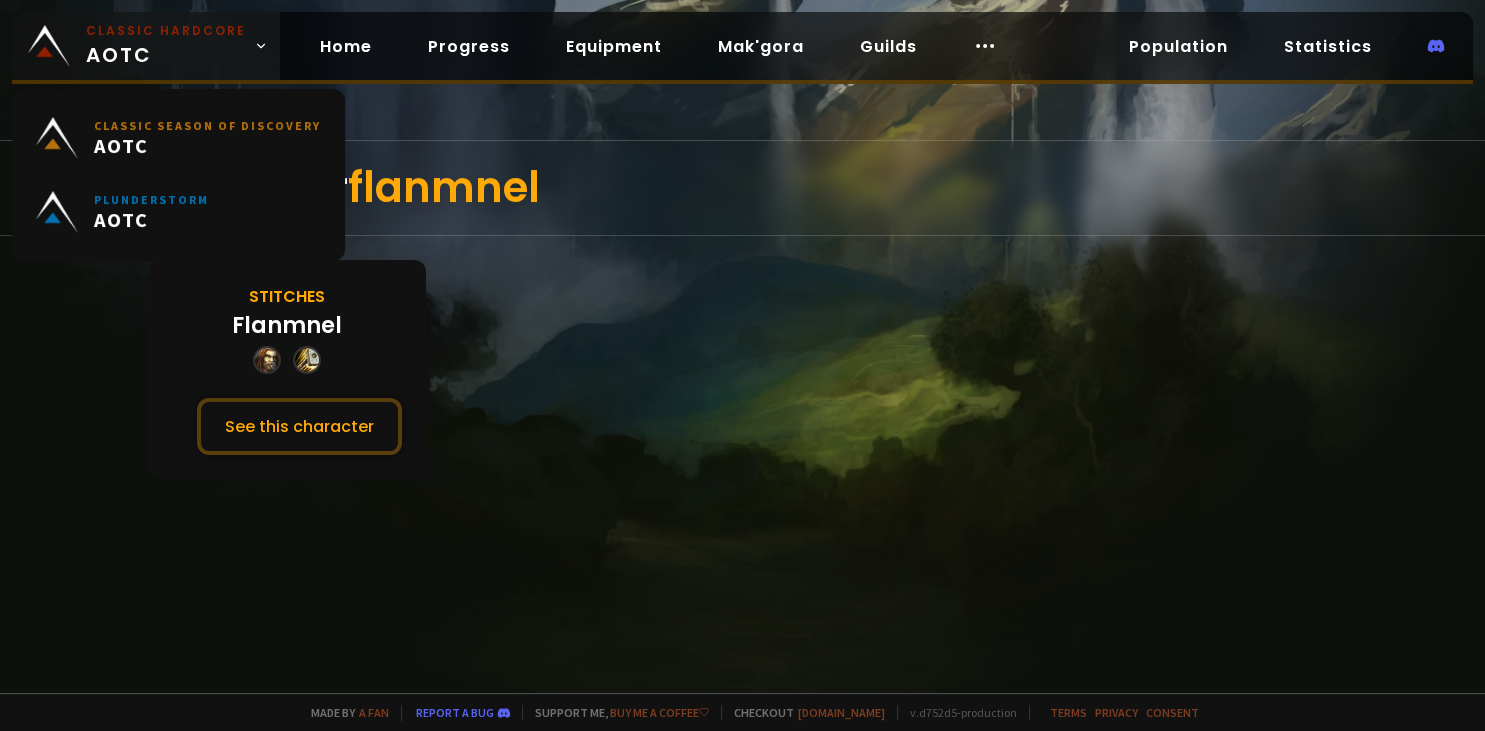 click on "Classic Hardcore" at bounding box center [166, 31] 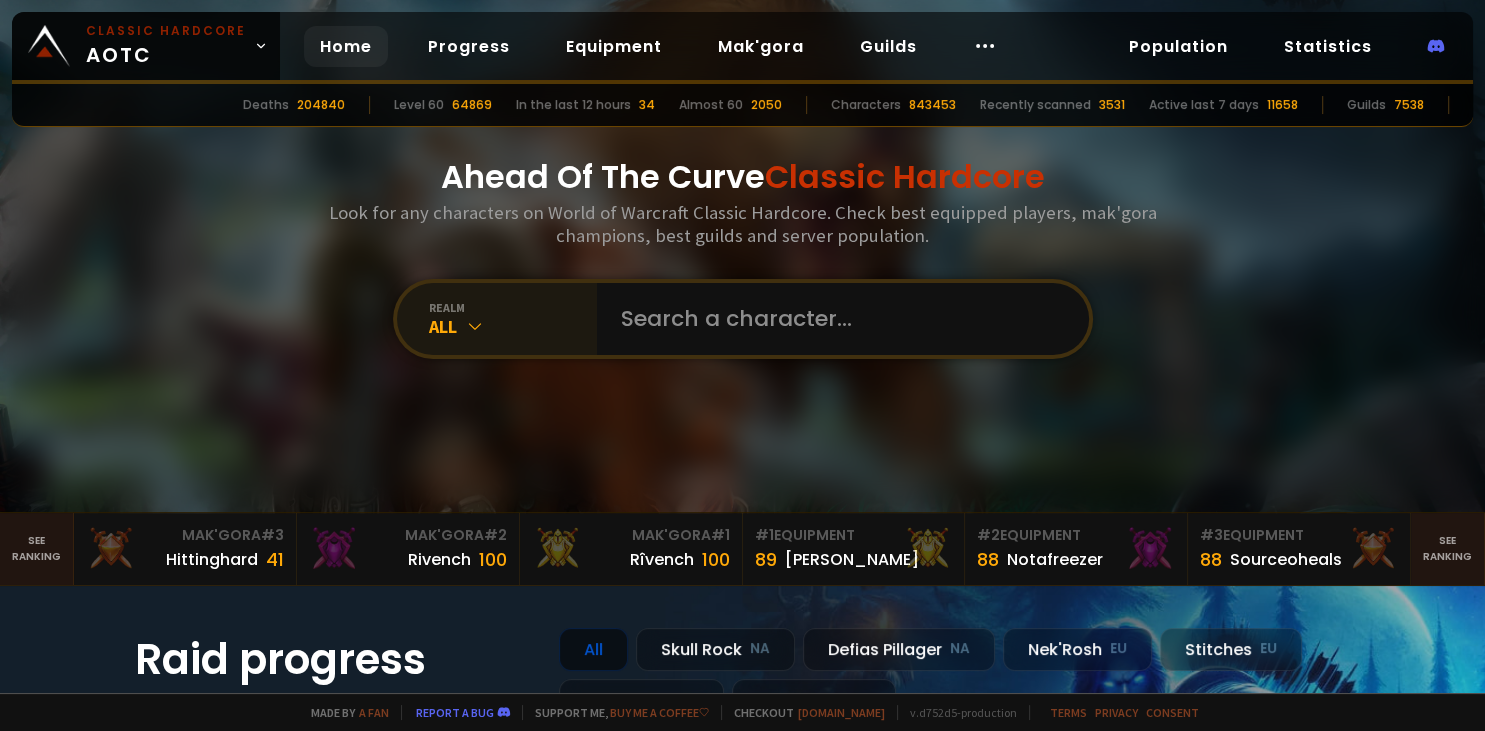 click on "realm All" at bounding box center [497, 319] 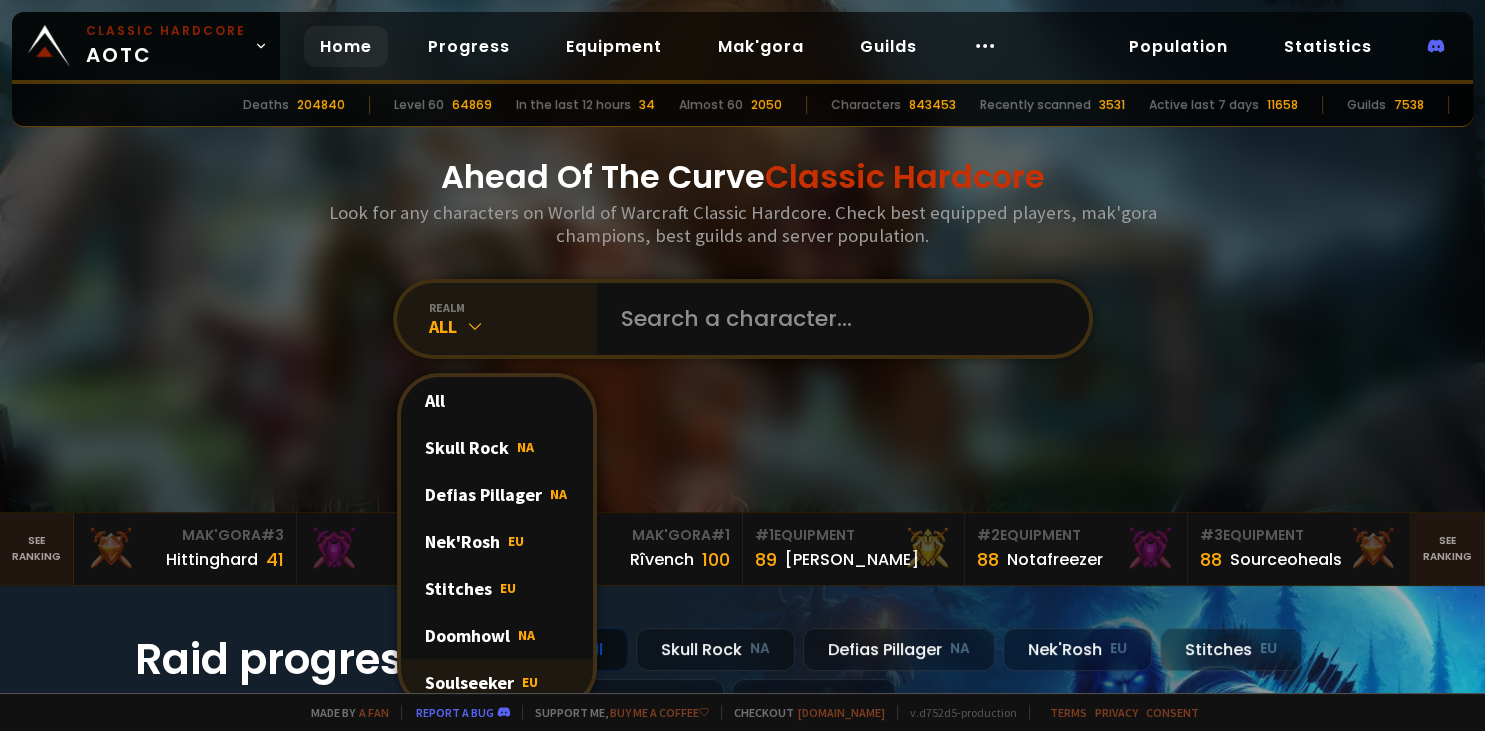 click on "Soulseeker EU" at bounding box center (497, 682) 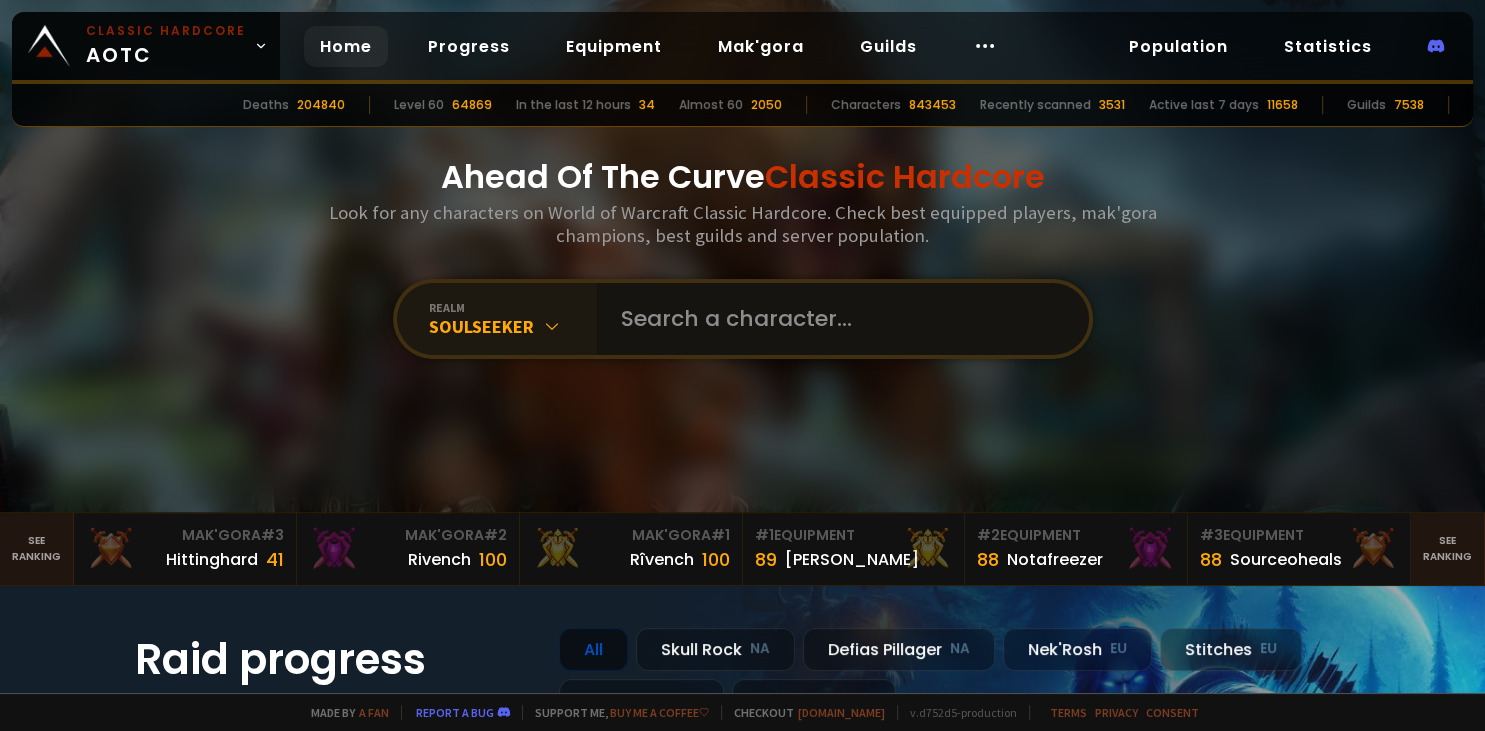 click at bounding box center (837, 319) 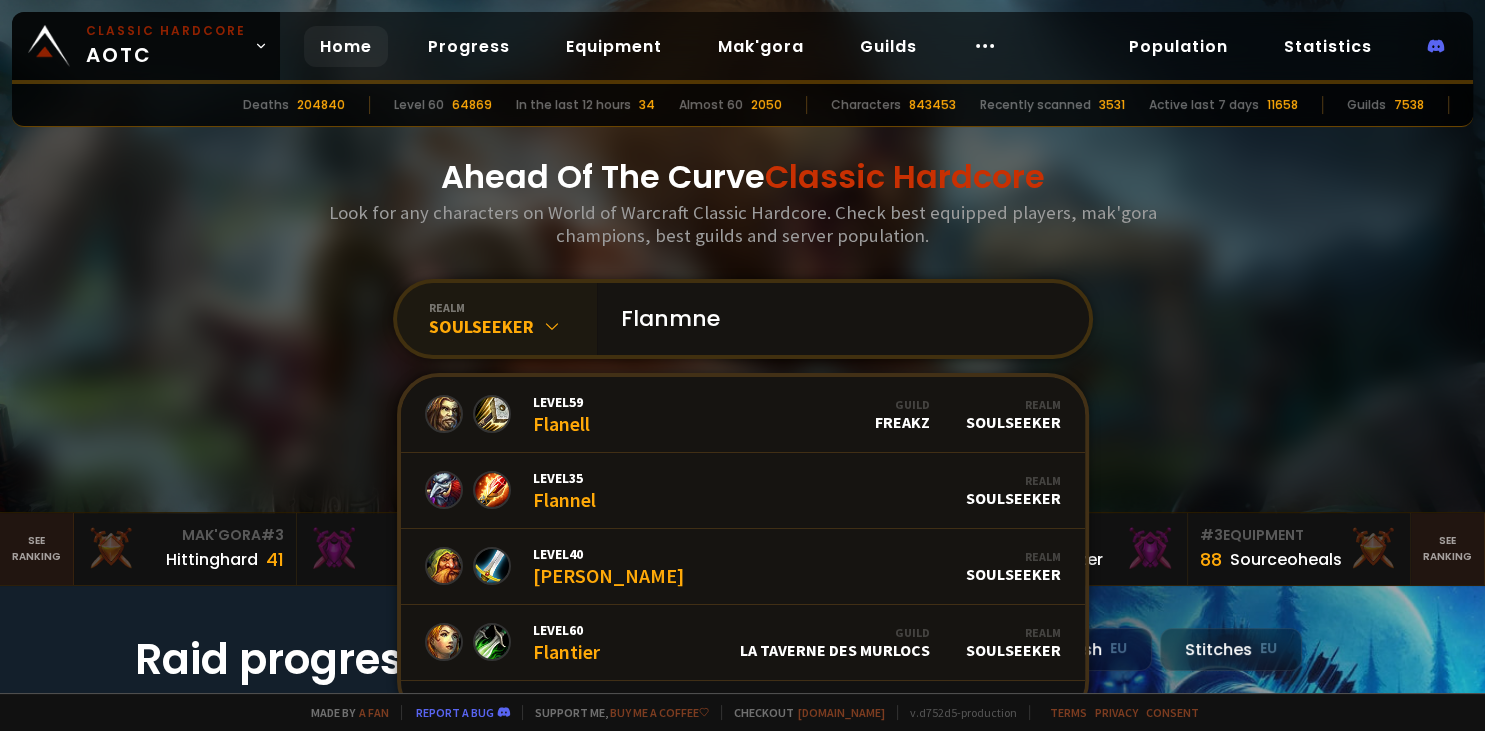 type on "Flanmnel" 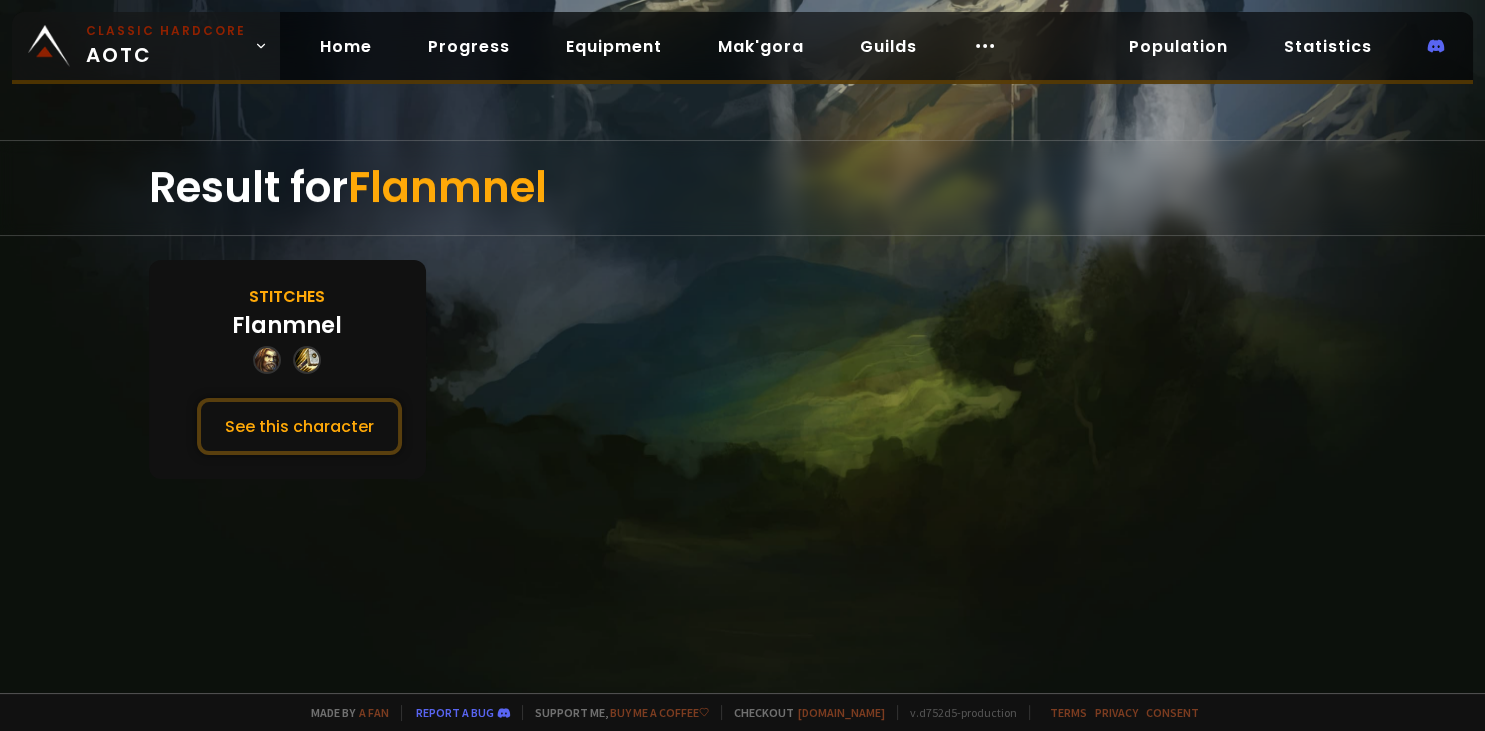 click on "Classic Hardcore" at bounding box center (166, 31) 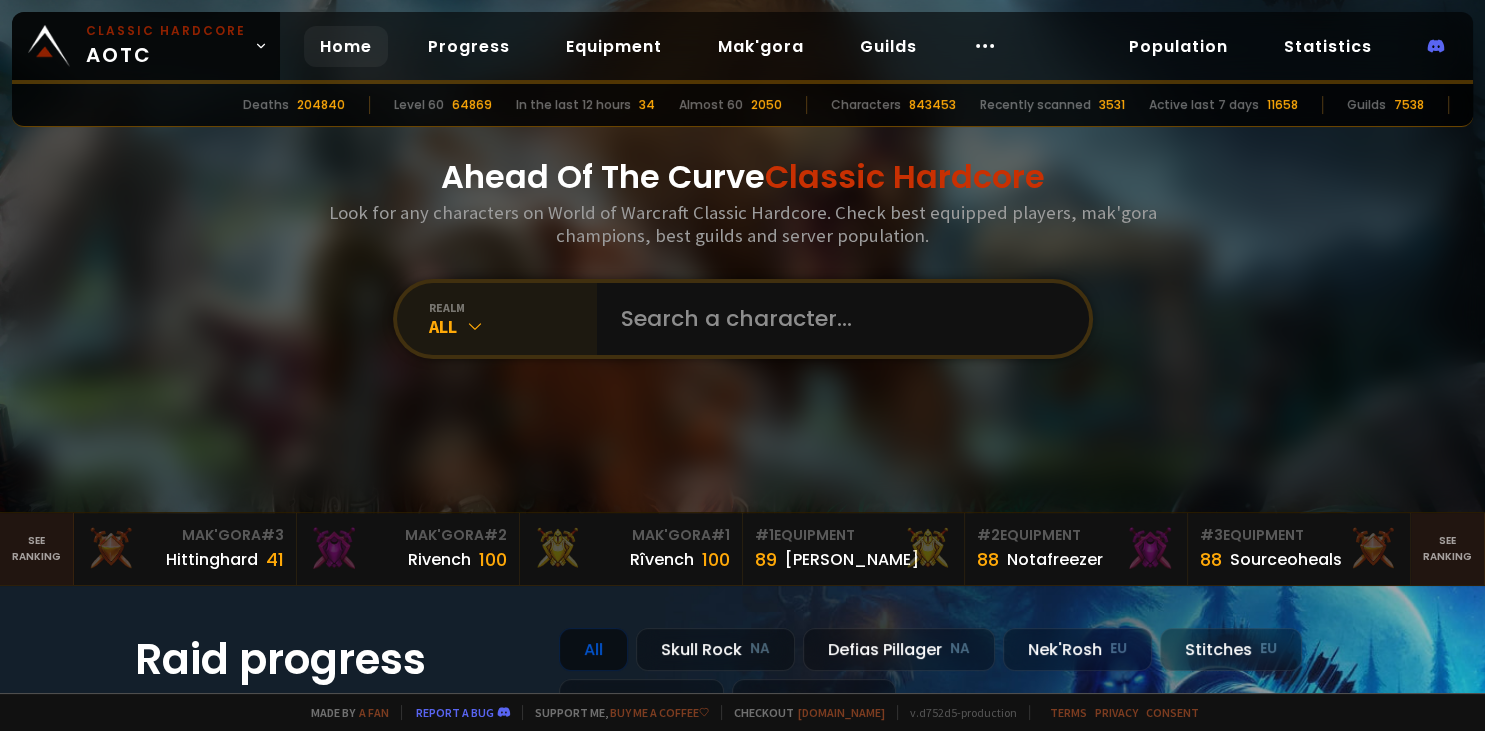 click on "All" at bounding box center (513, 326) 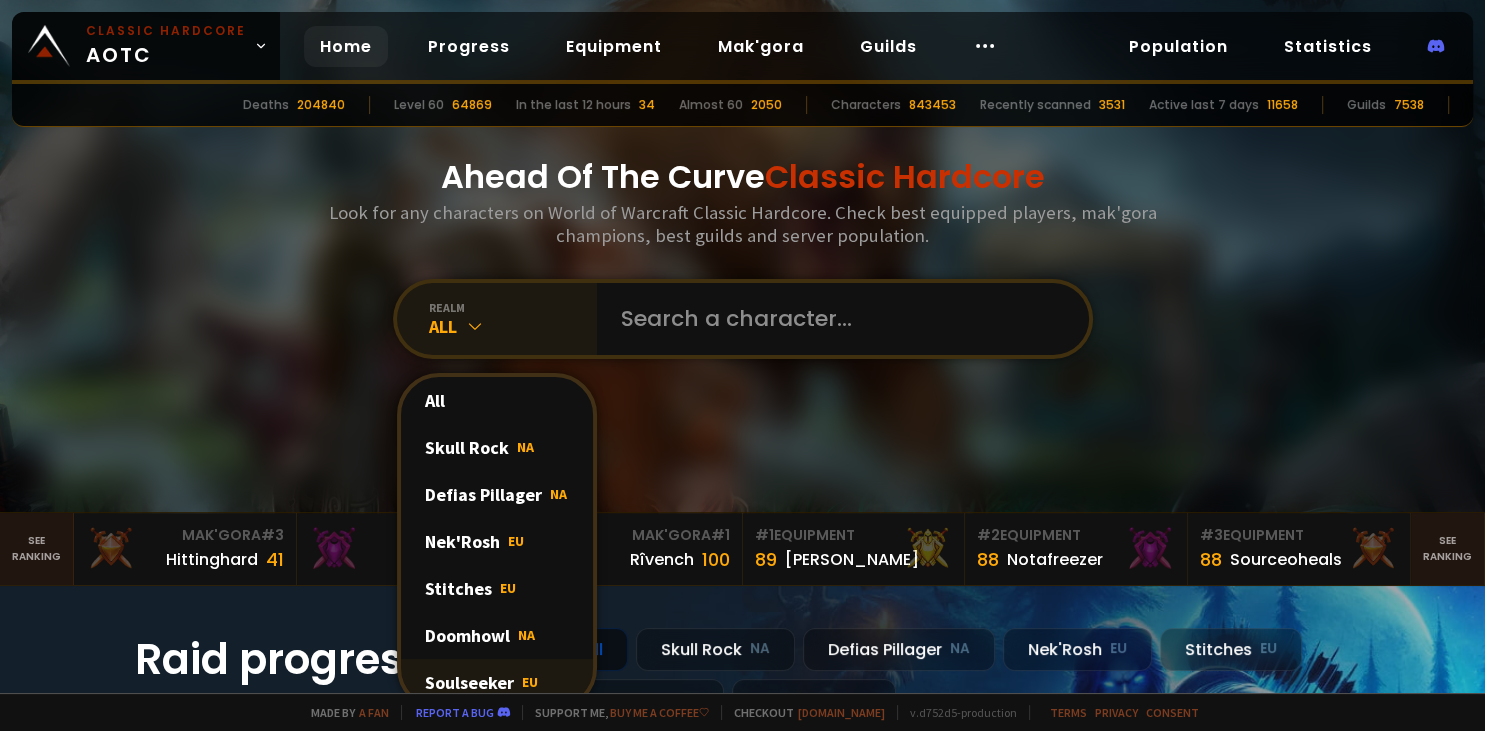 click on "Soulseeker EU" at bounding box center [497, 682] 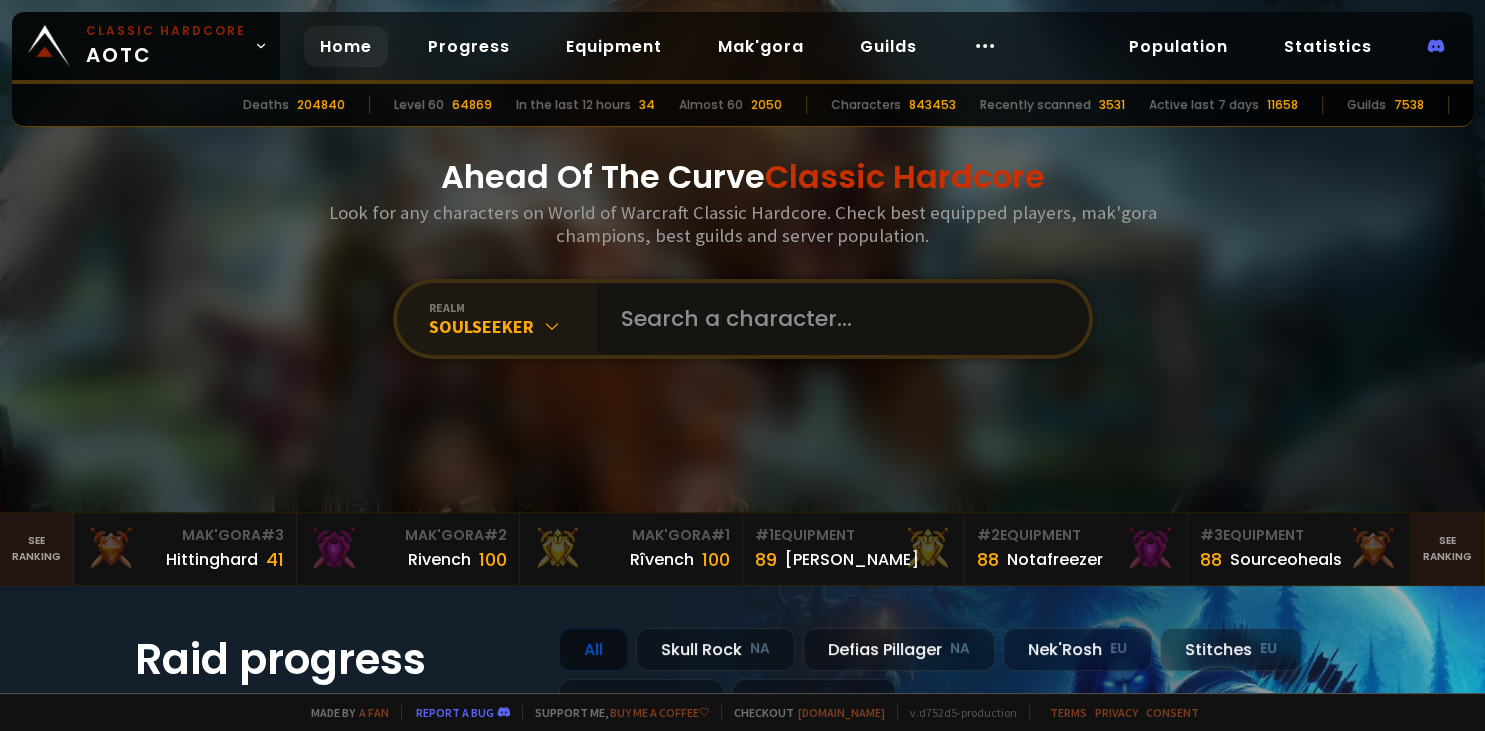 click at bounding box center (837, 319) 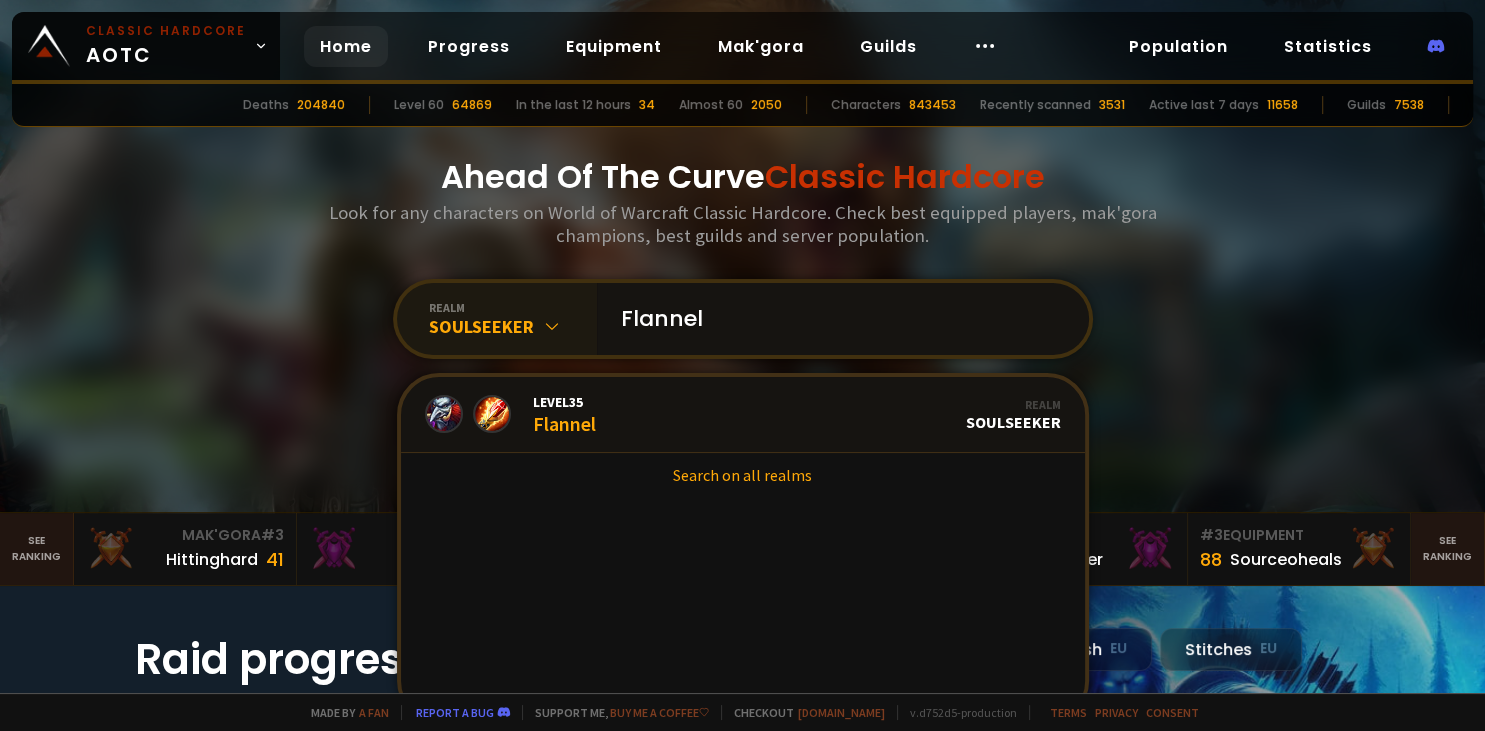 type on "Flannel" 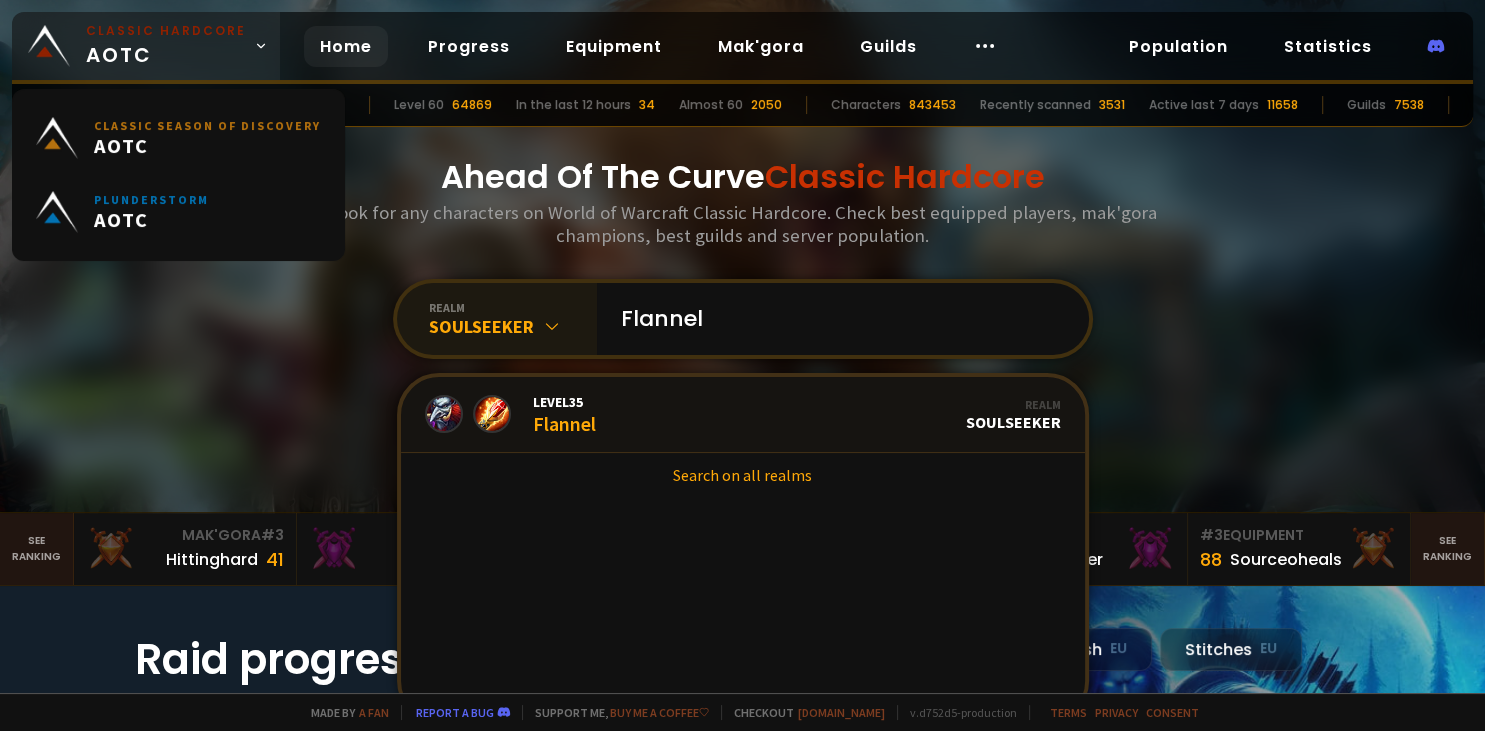 click on "Classic Hardcore" at bounding box center (166, 31) 